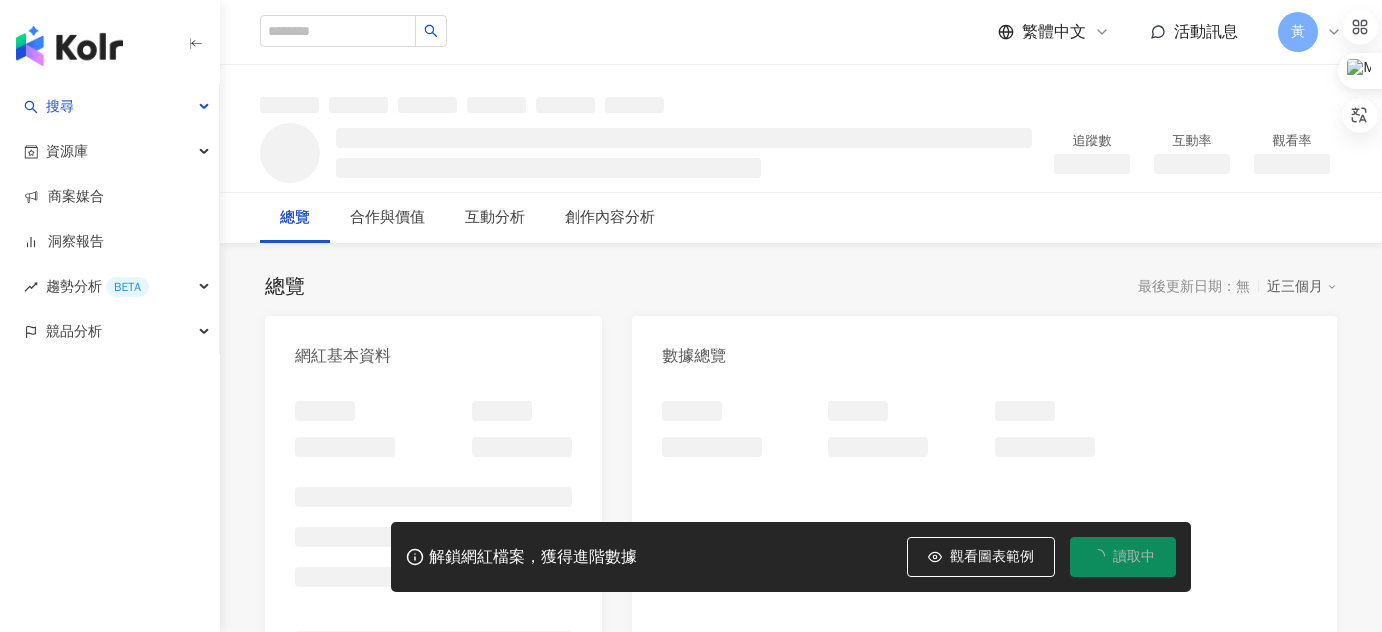 scroll, scrollTop: 0, scrollLeft: 0, axis: both 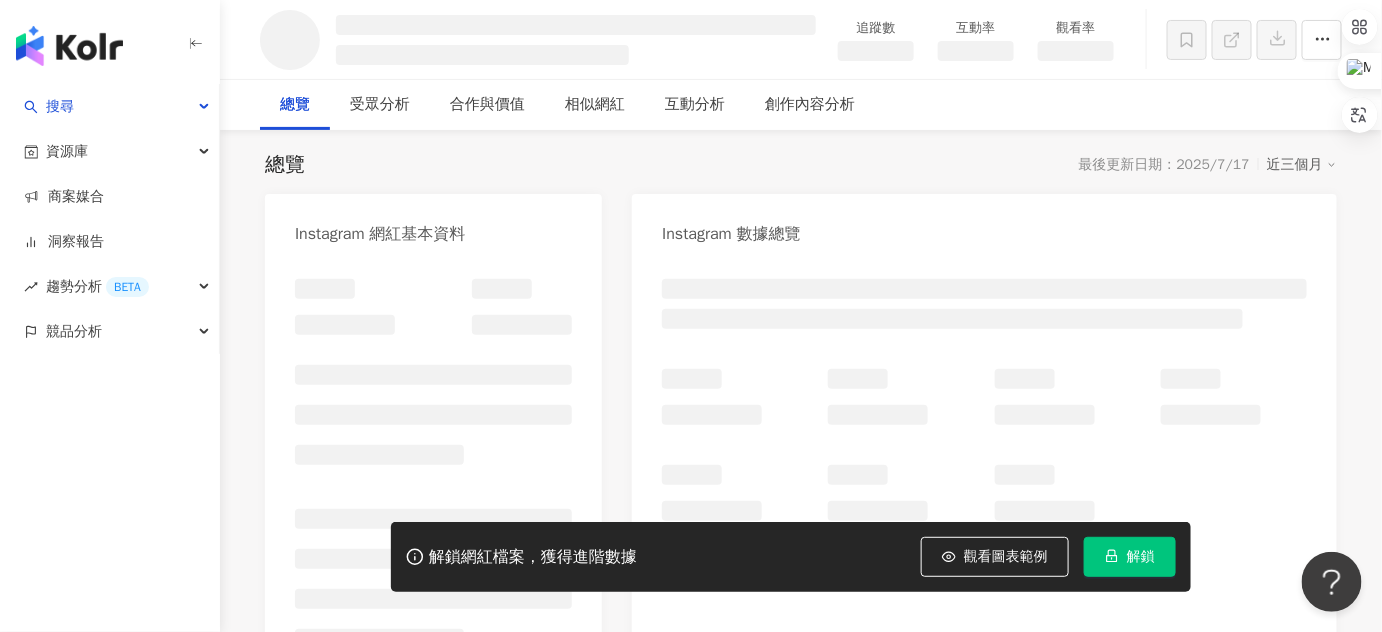 click on "解鎖" at bounding box center [1141, 557] 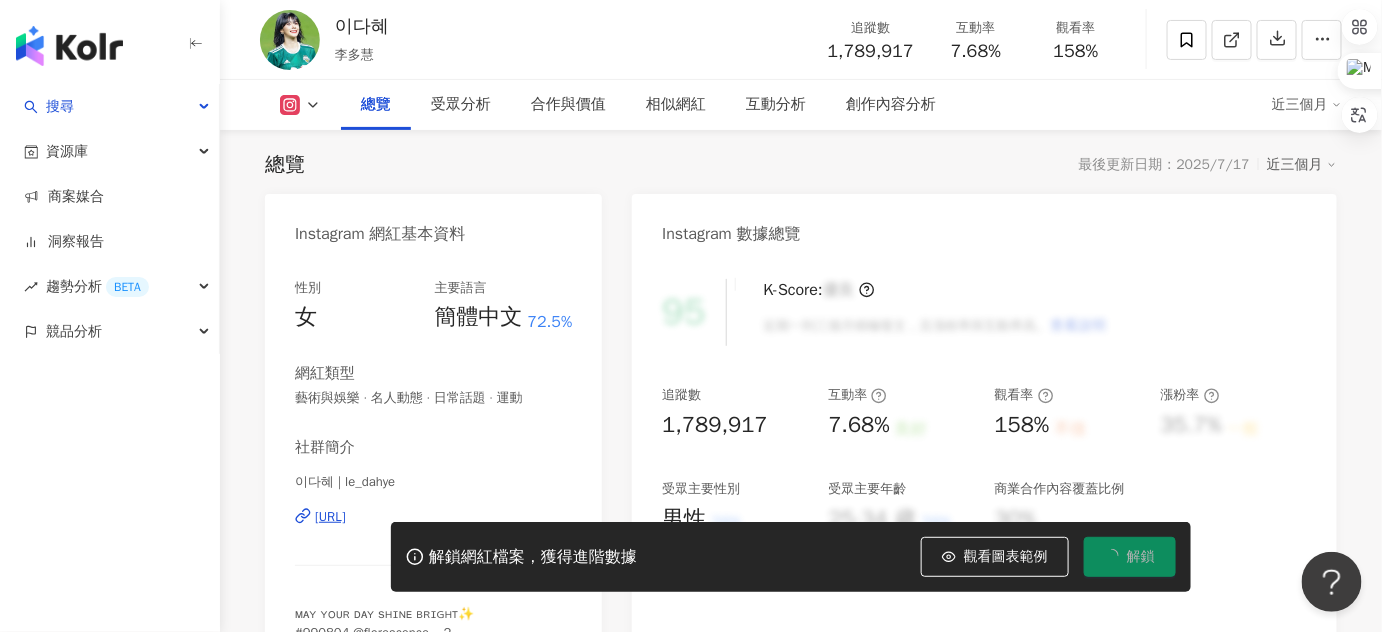 click 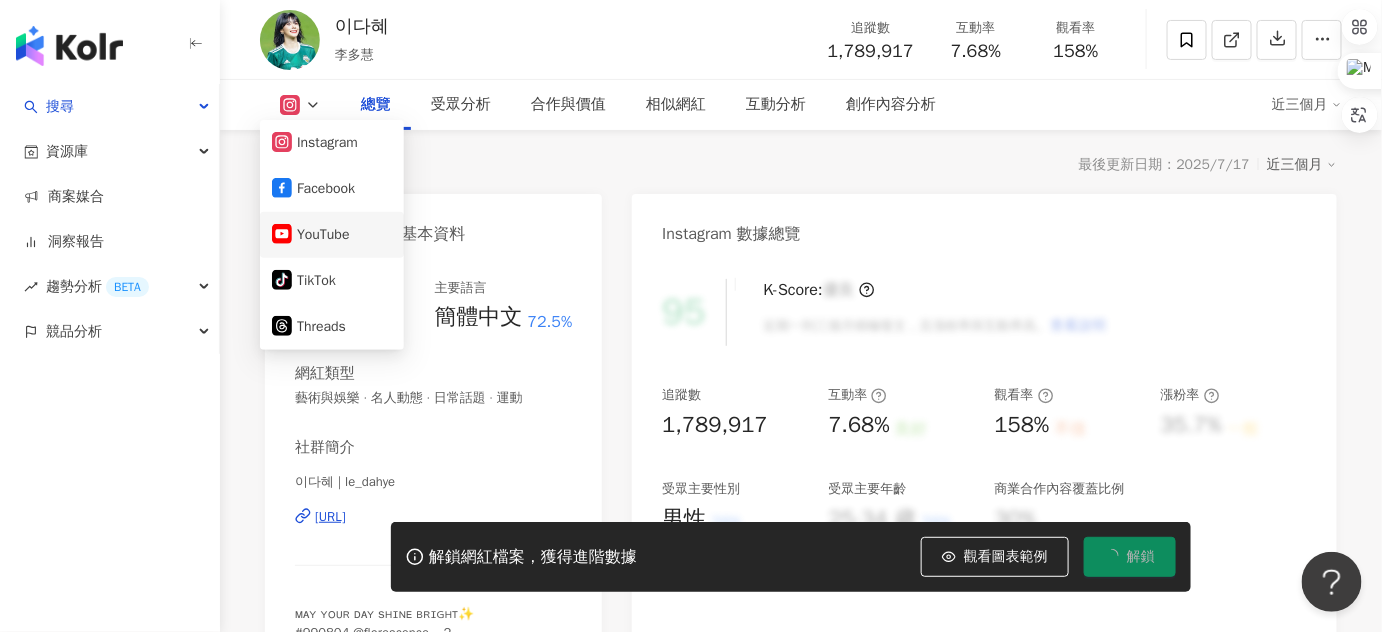 click on "YouTube" at bounding box center [332, 235] 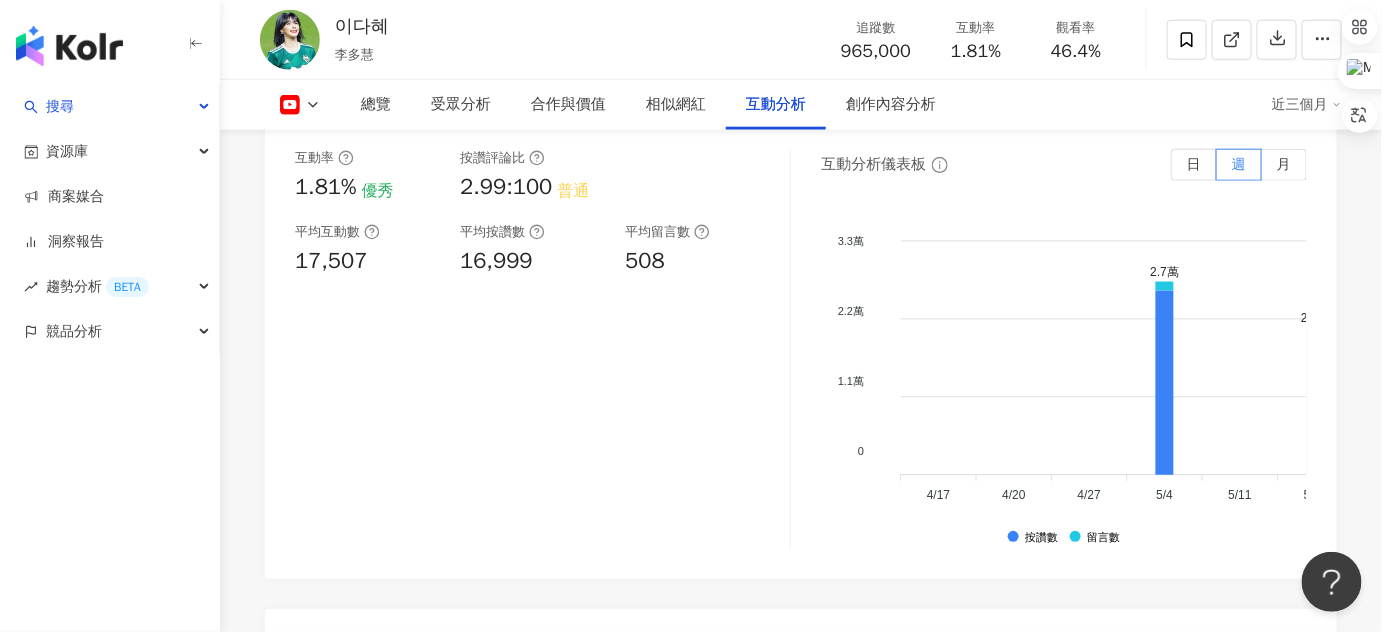scroll, scrollTop: 3486, scrollLeft: 0, axis: vertical 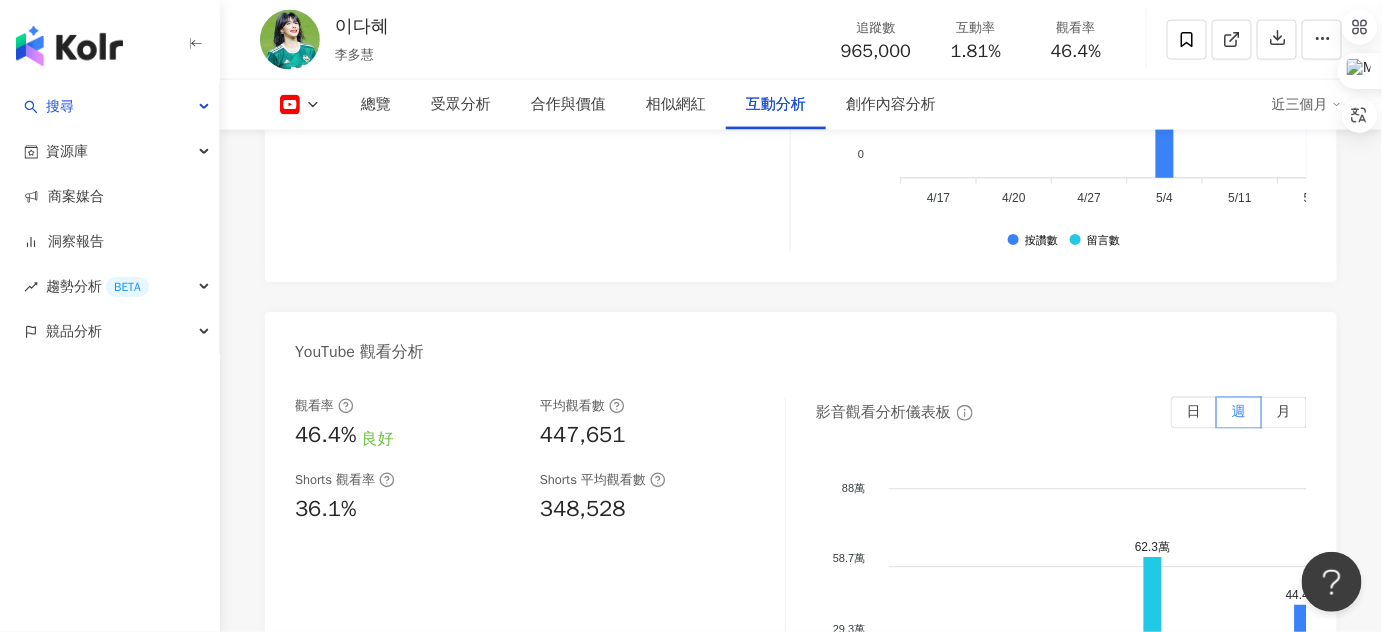 click on "互動率   1.81% 優秀 按讚評論比   2.99:100 普通 平均互動數    17,507 平均按讚數   16,999 平均留言數   508 互動分析儀表板 日 週 月 3.3萬 3.3萬 2.2萬 2.2萬 1.1萬 1.1萬 0 0 2.7萬 2.1萬 2.5萬 1.6萬 1.6萬 4/17 4/17 2.7萬 2.1萬 2.5萬 1.6萬 1.6萬 4/17 4/17 4/20 4/20 4/27 4/27 5/4 5/4 5/11 5/11 5/18 5/18 5/25 5/25 6/1 6/1 6/8 6/8 6/15 6/15 6/22 6/22 6/29 6/29 7/6 7/6 7/13 7/13   按讚數     留言數" at bounding box center [801, 57] 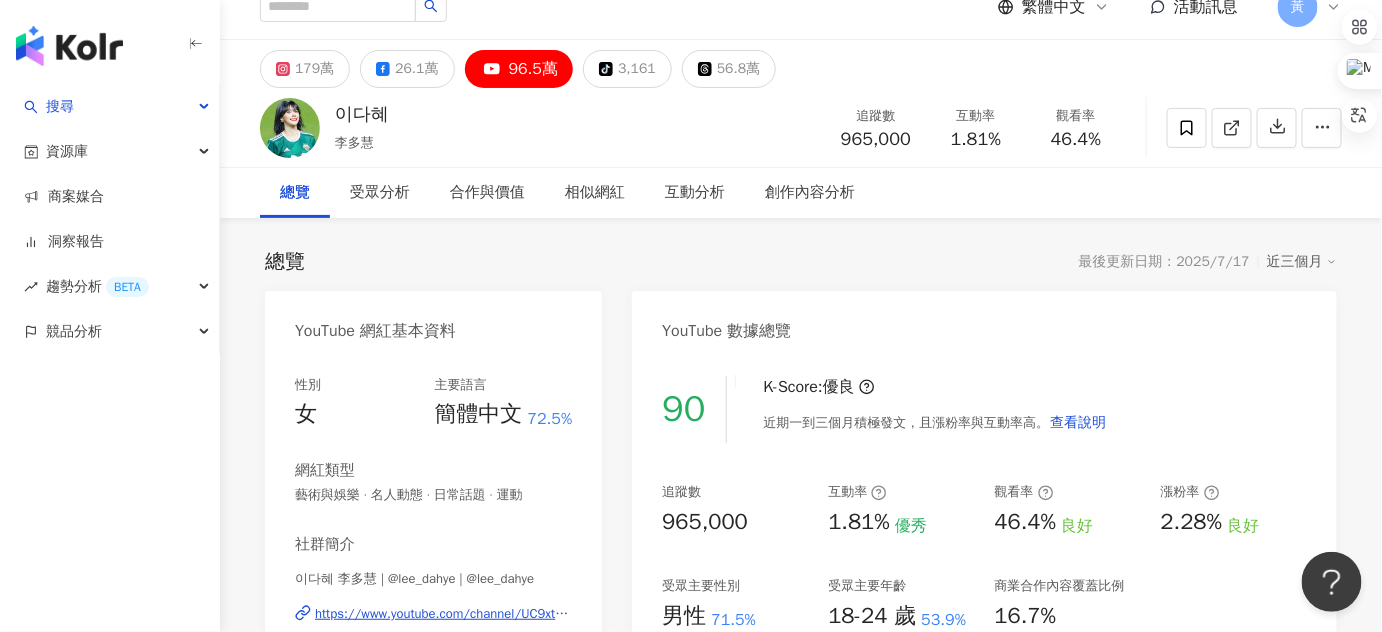 scroll, scrollTop: 0, scrollLeft: 0, axis: both 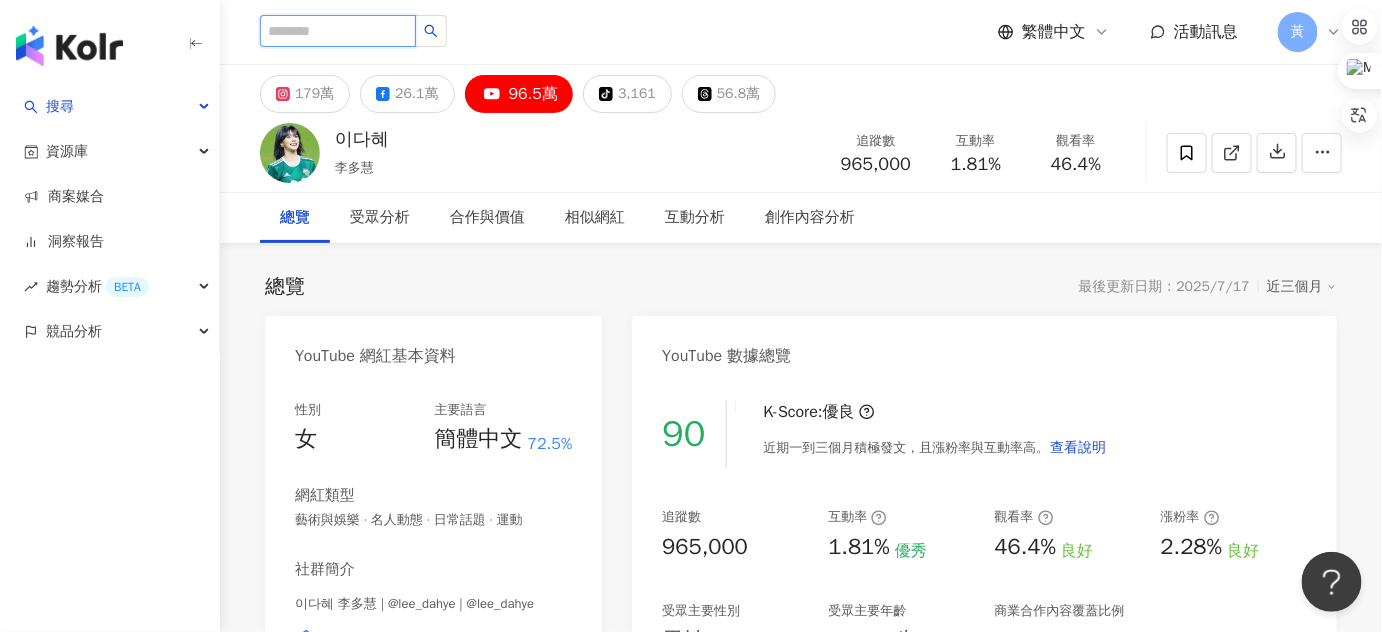 click at bounding box center [338, 31] 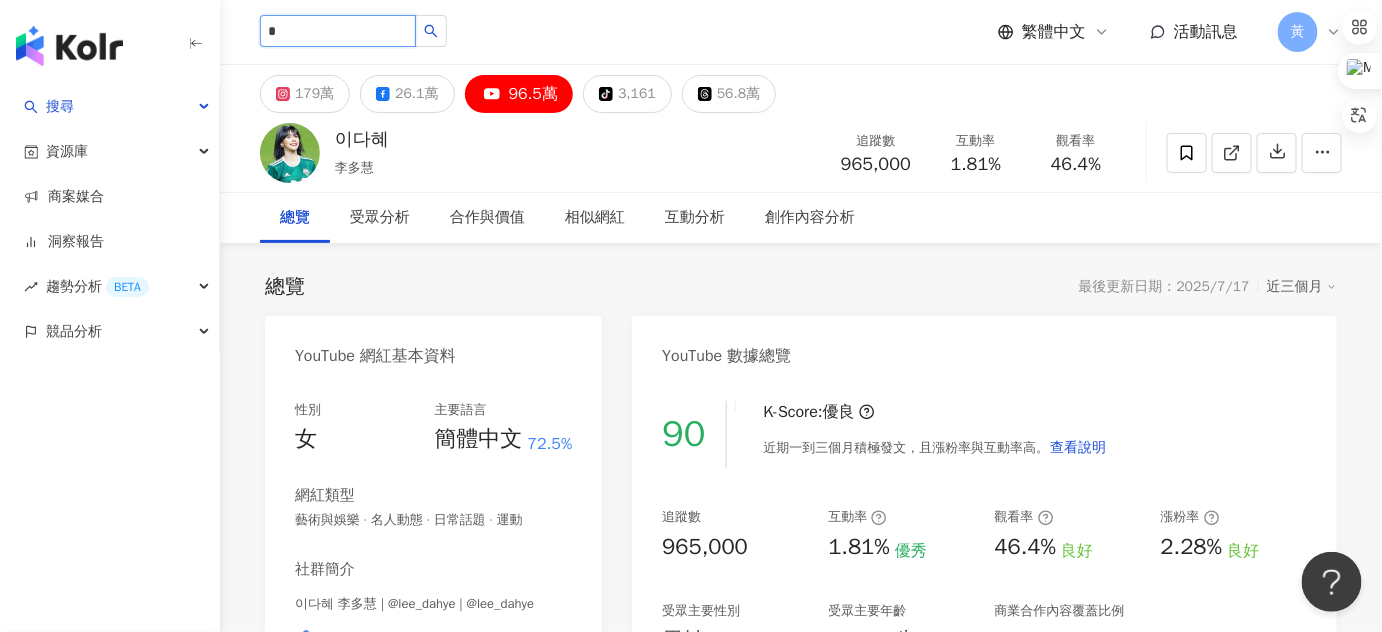 type on "*" 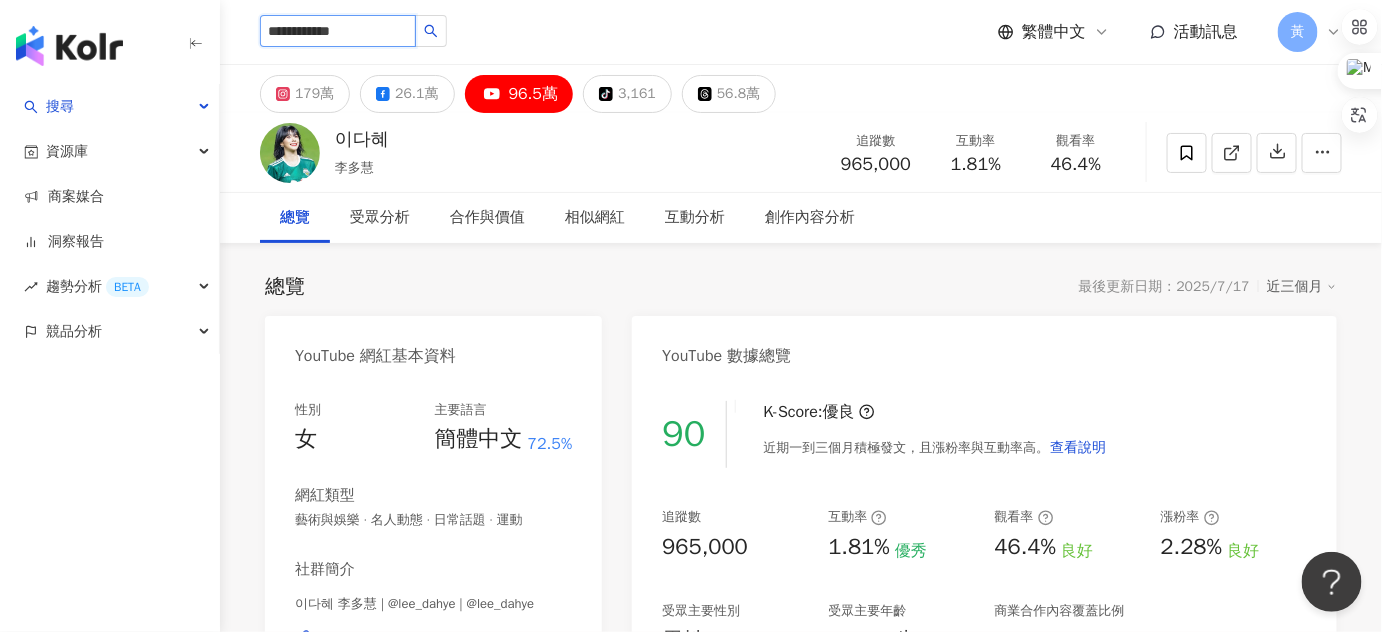 type on "**********" 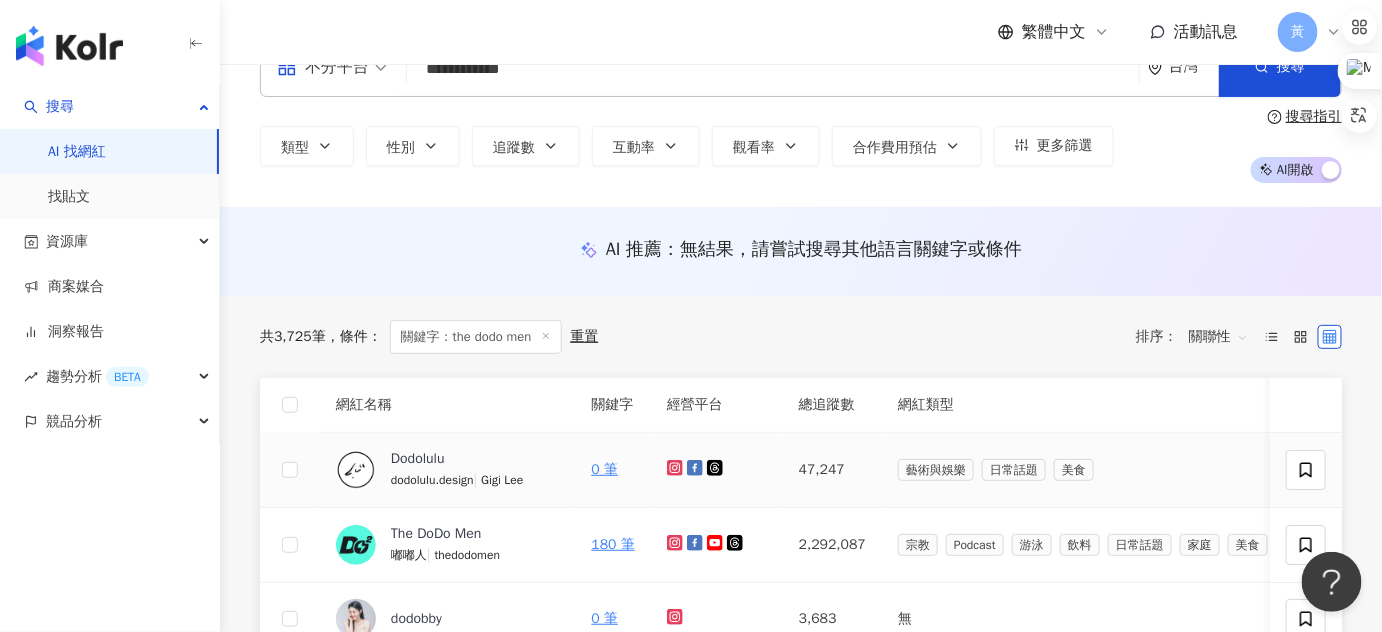 scroll, scrollTop: 90, scrollLeft: 0, axis: vertical 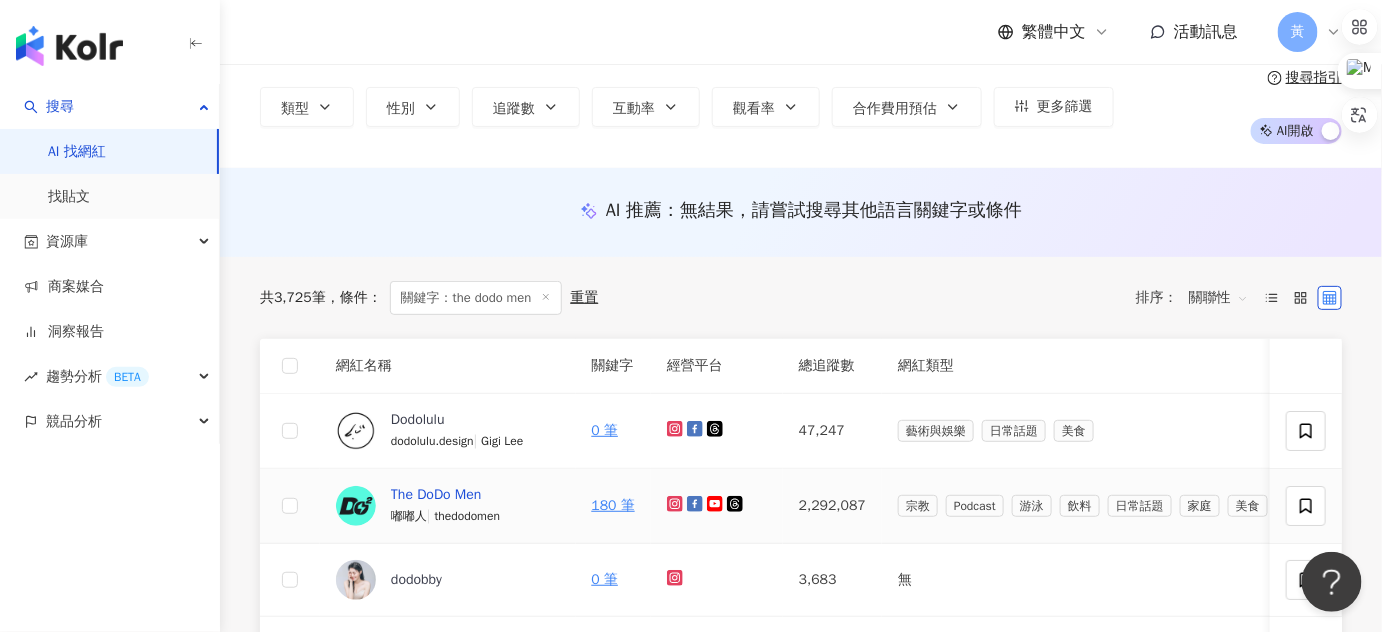 click on "The DoDo Men" at bounding box center (436, 495) 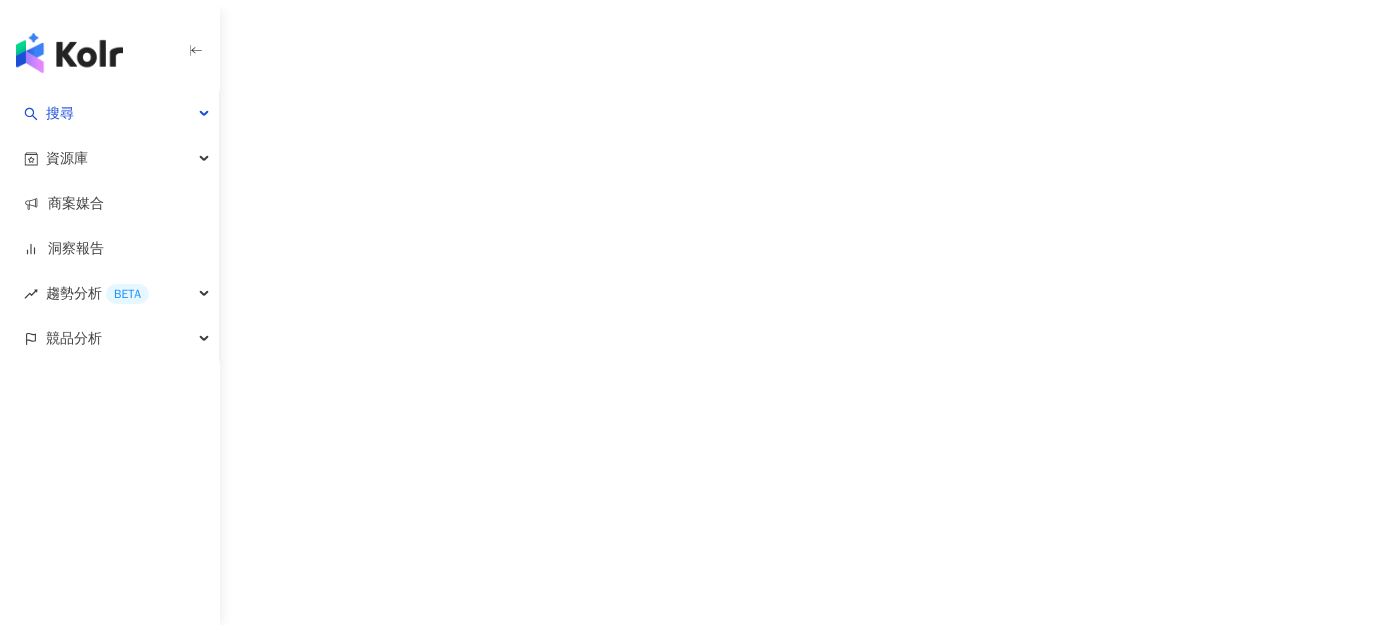 scroll, scrollTop: 0, scrollLeft: 0, axis: both 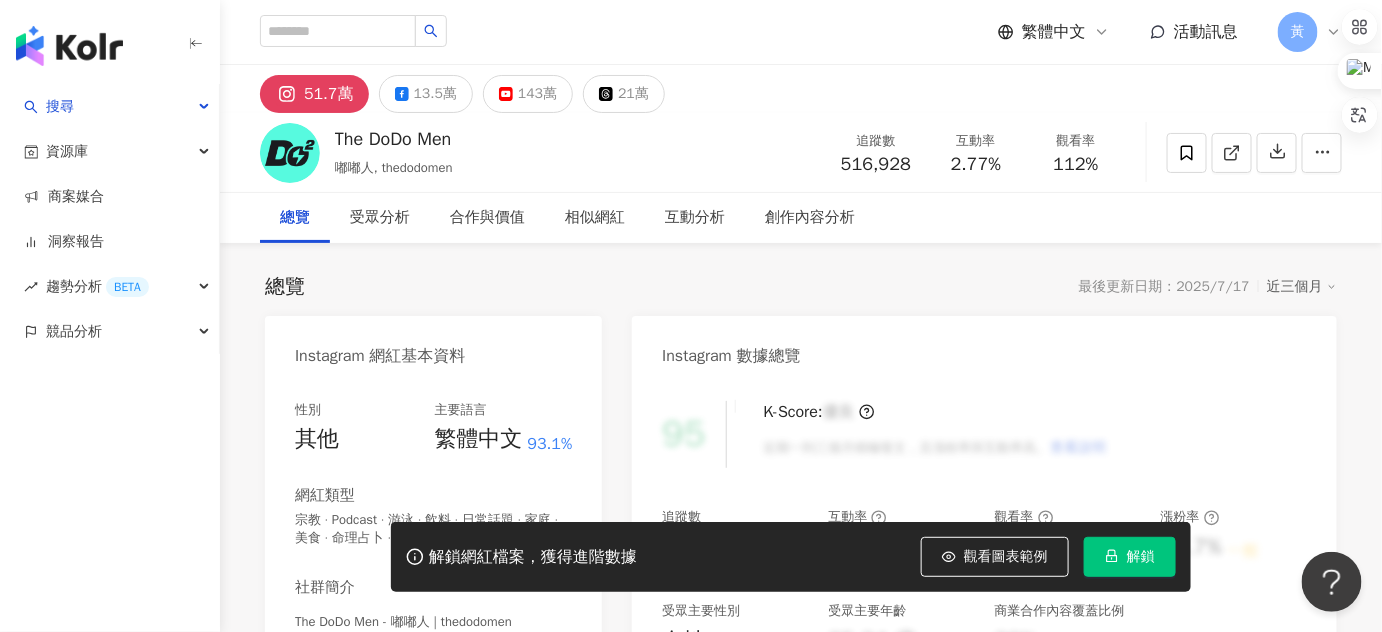 click 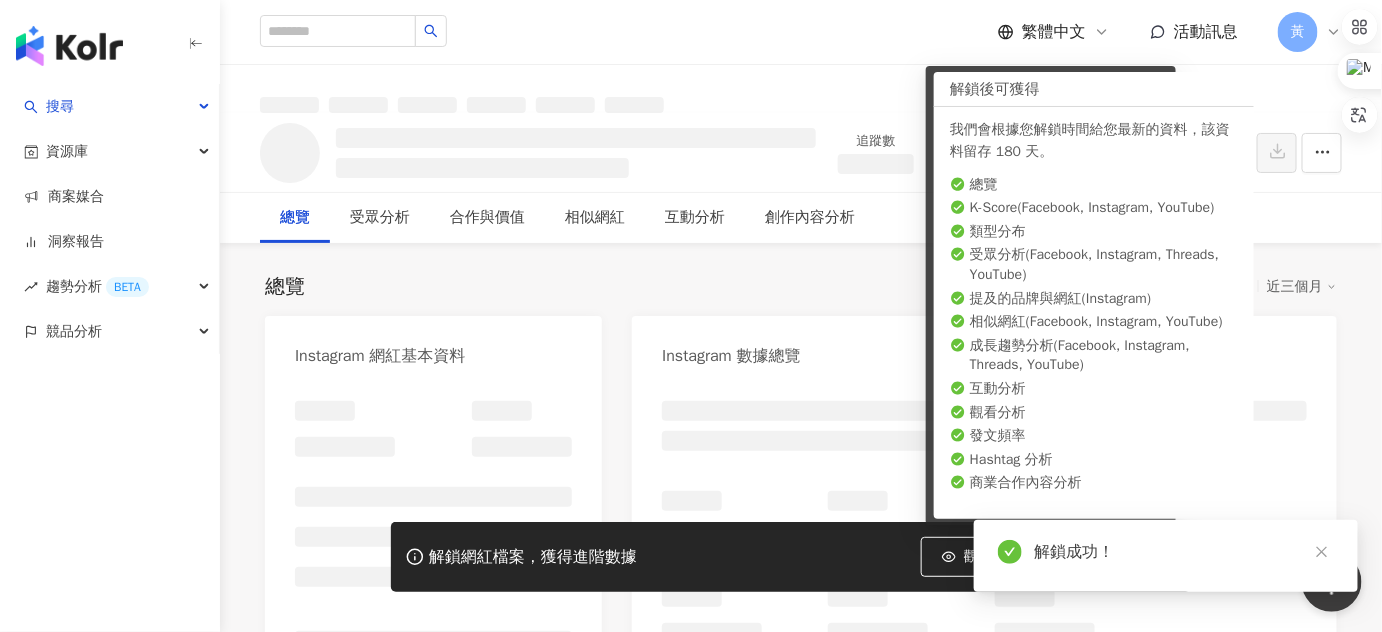 click on "總覽 最後更新日期：2025/7/17 近三個月" at bounding box center [801, 287] 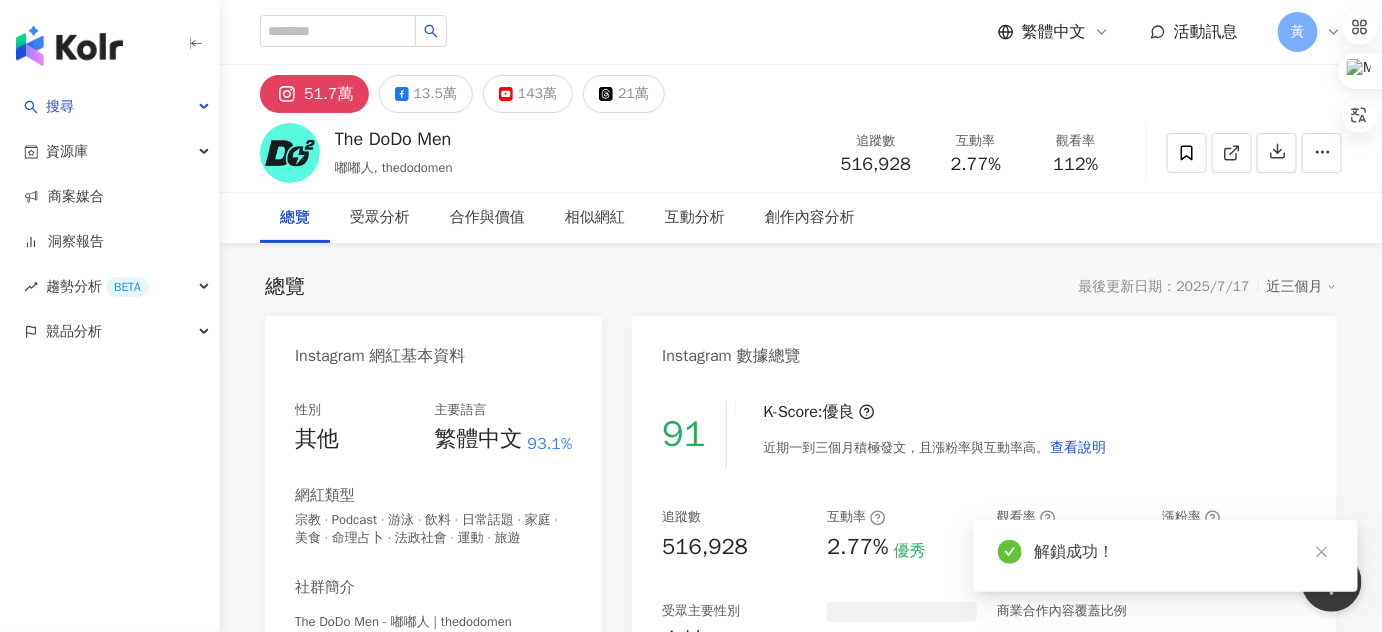 click on "143萬" at bounding box center [528, 94] 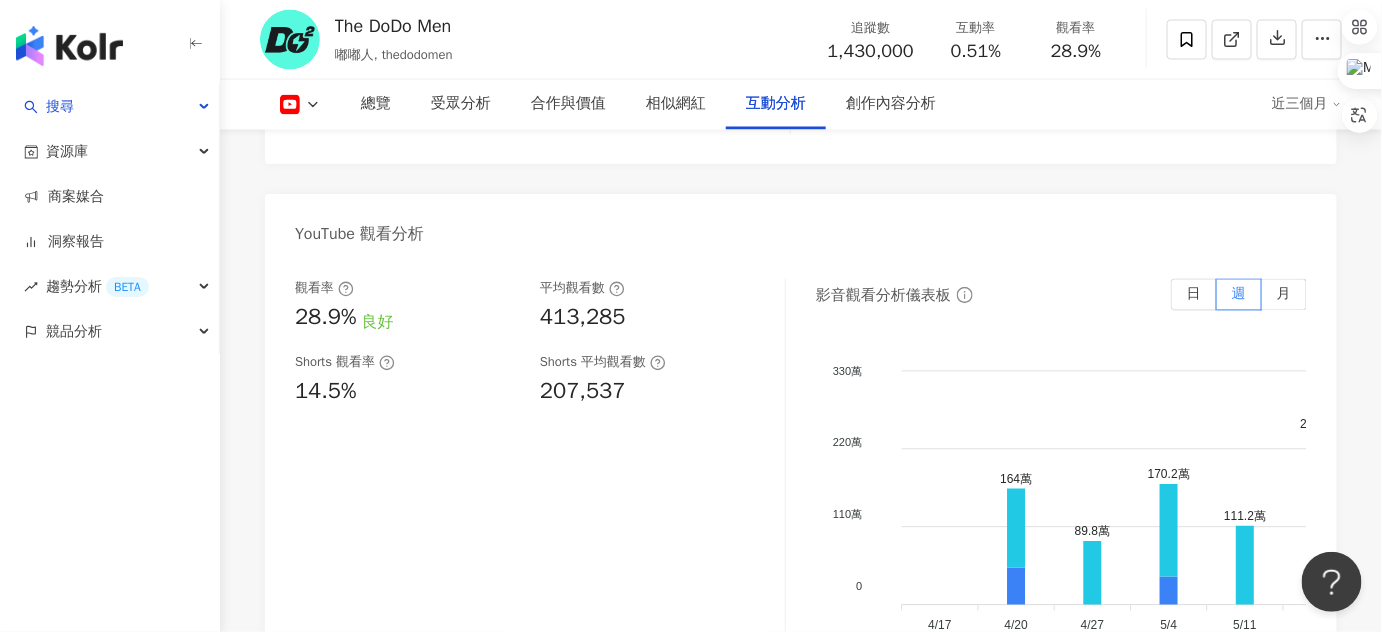 scroll, scrollTop: 3818, scrollLeft: 0, axis: vertical 